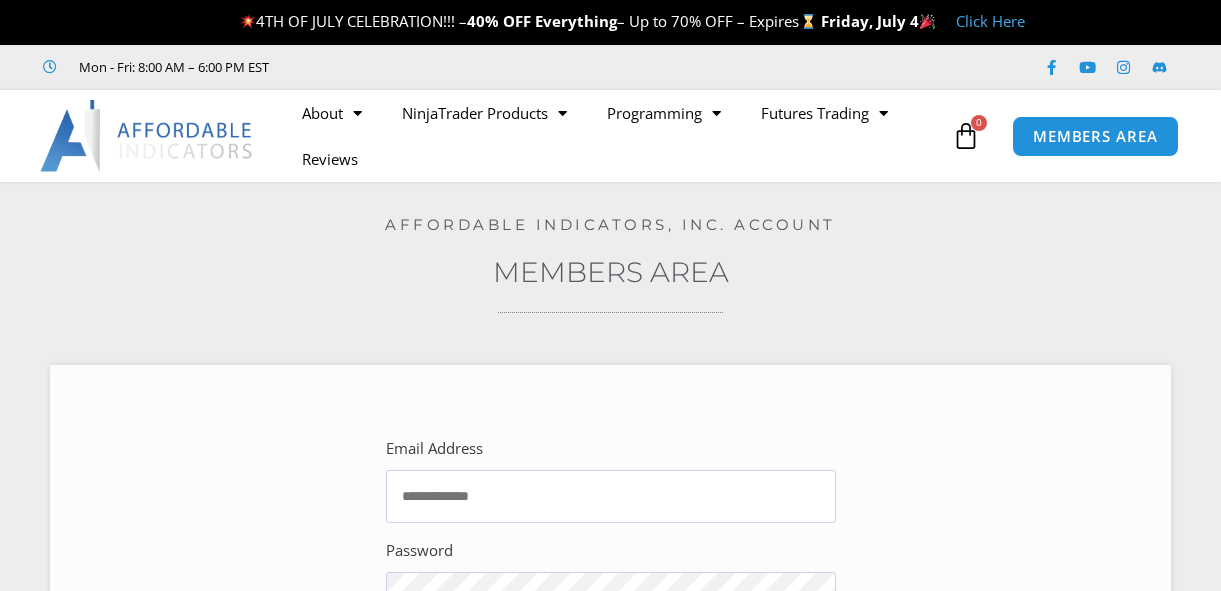 scroll, scrollTop: 0, scrollLeft: 0, axis: both 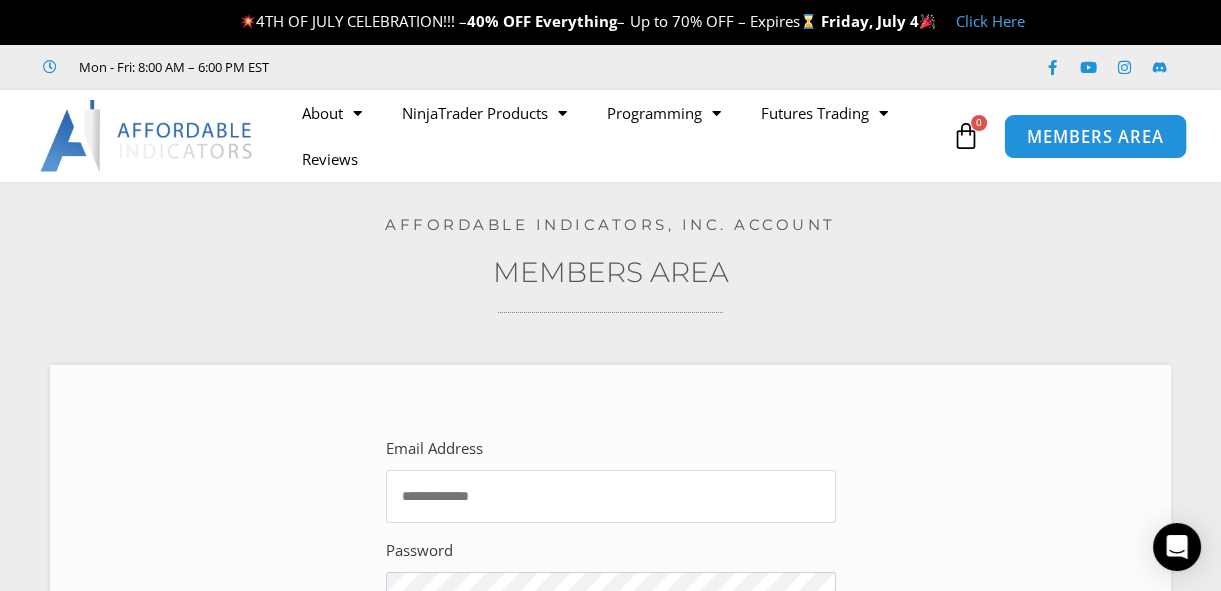 type on "**********" 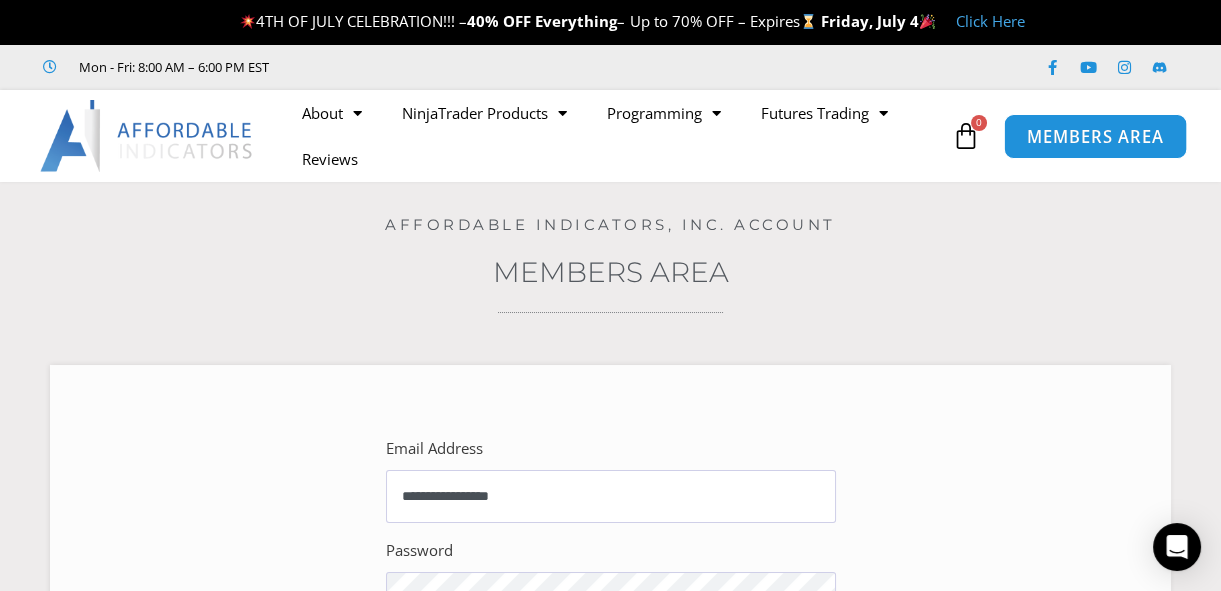 click on "MEMBERS AREA" at bounding box center [1095, 136] 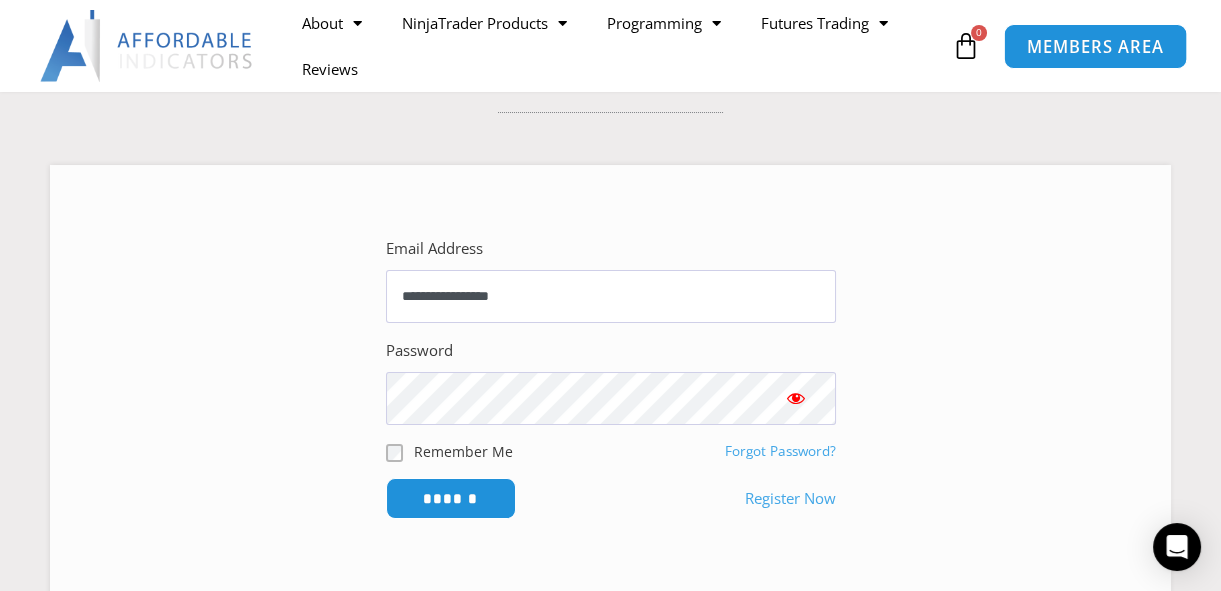 scroll, scrollTop: 199, scrollLeft: 0, axis: vertical 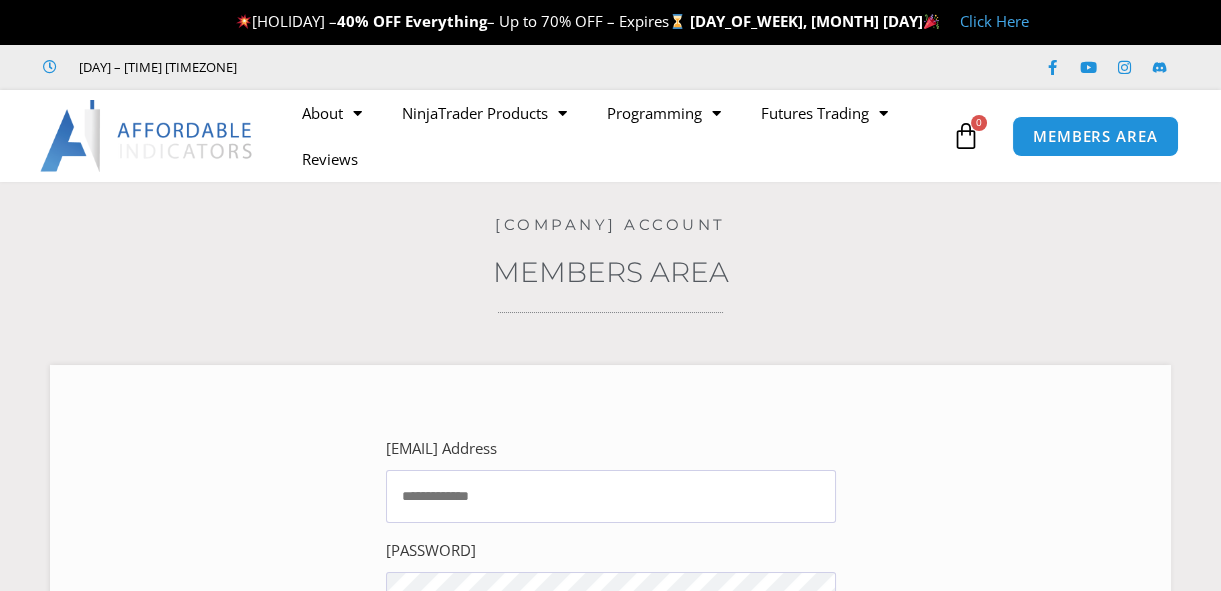 type on "**********" 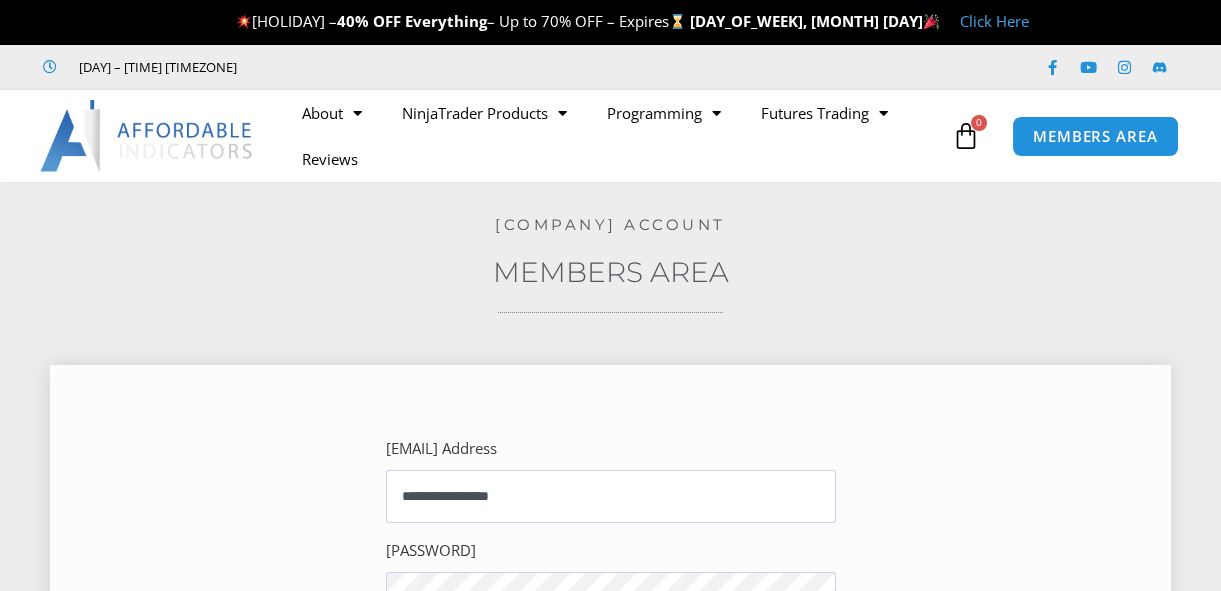 scroll, scrollTop: 0, scrollLeft: 0, axis: both 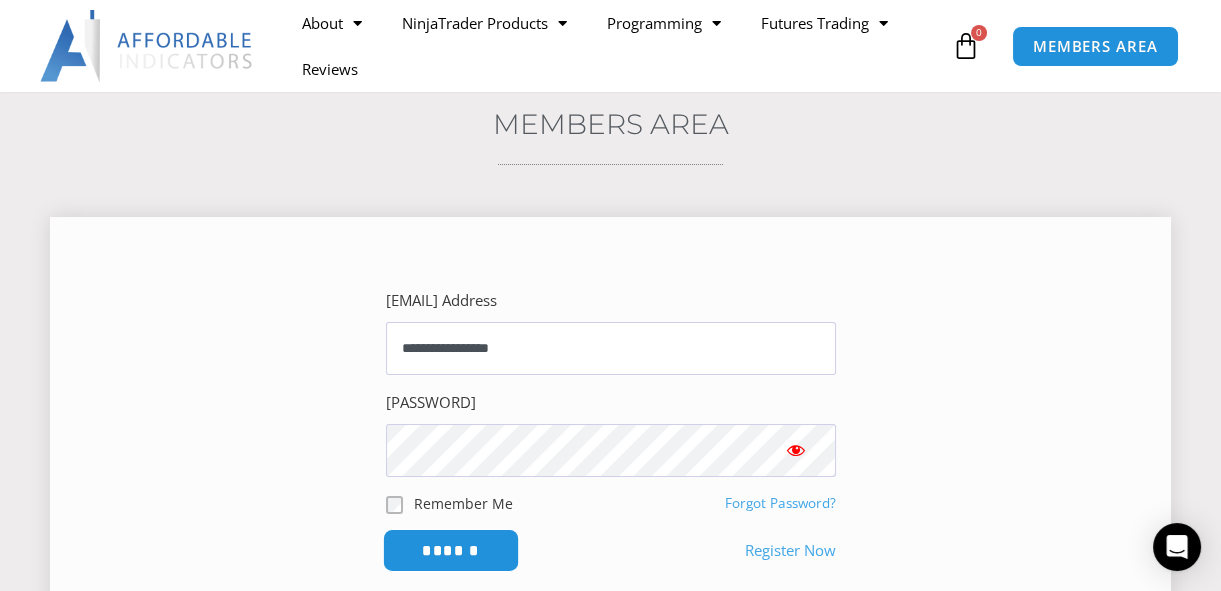 click on "******" at bounding box center [450, 550] 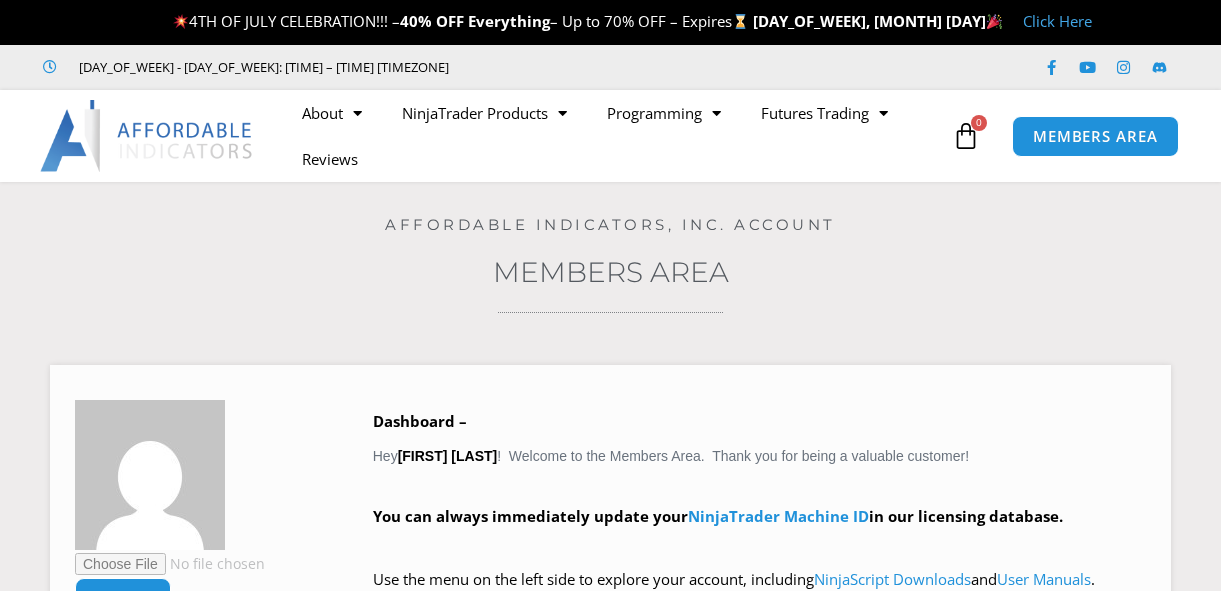 scroll, scrollTop: 0, scrollLeft: 0, axis: both 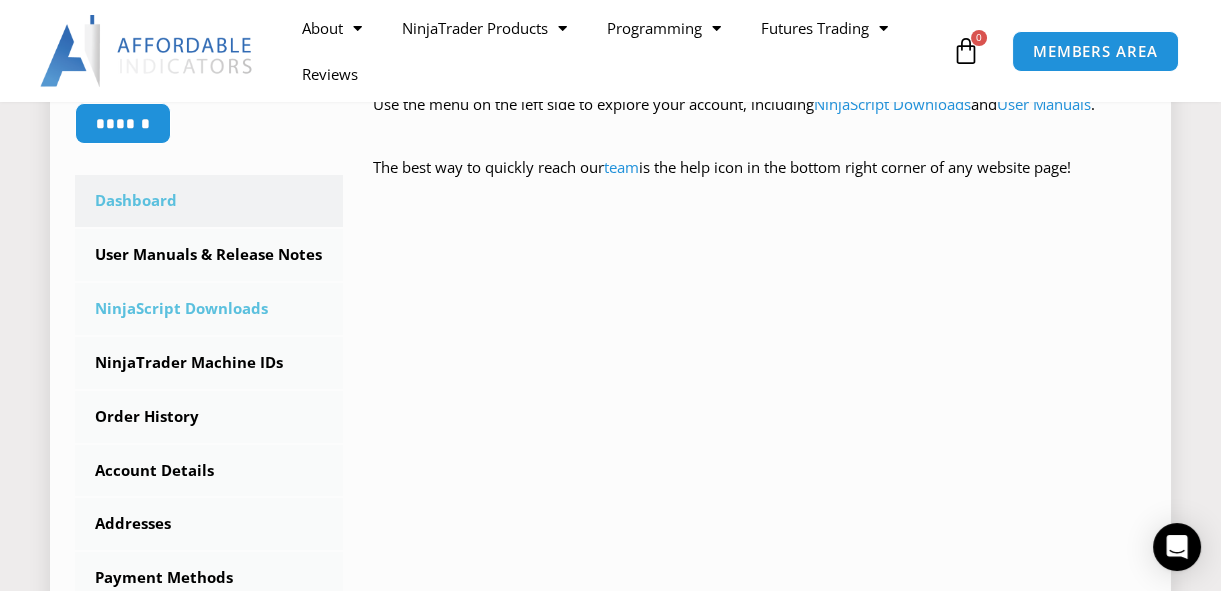 click on "NinjaScript Downloads" at bounding box center (209, 309) 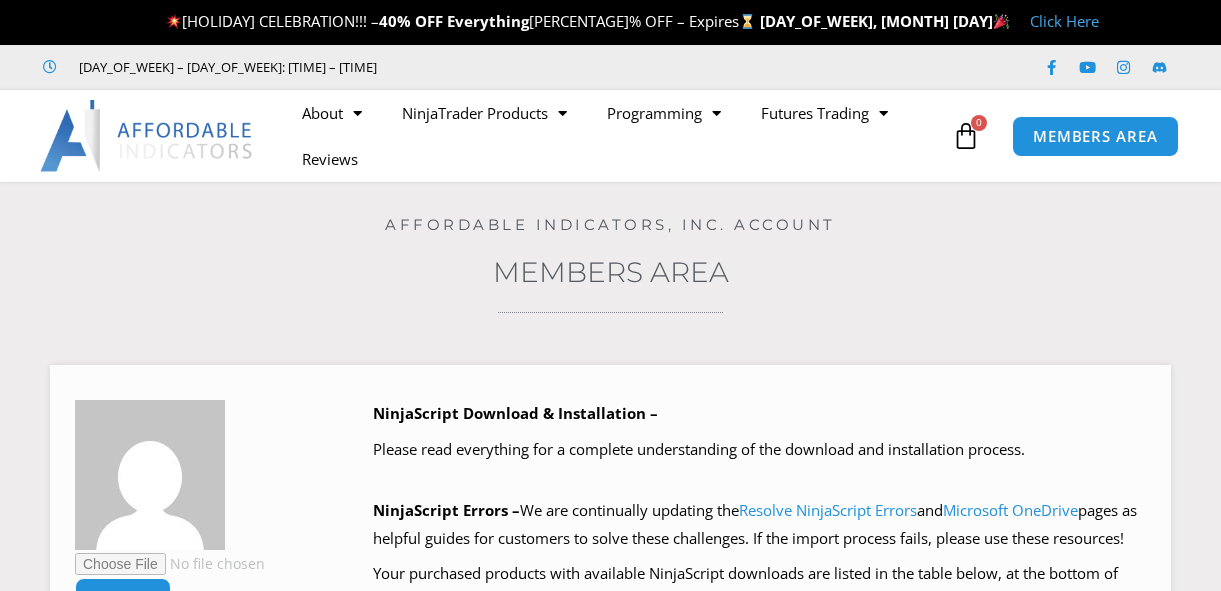 scroll, scrollTop: 0, scrollLeft: 0, axis: both 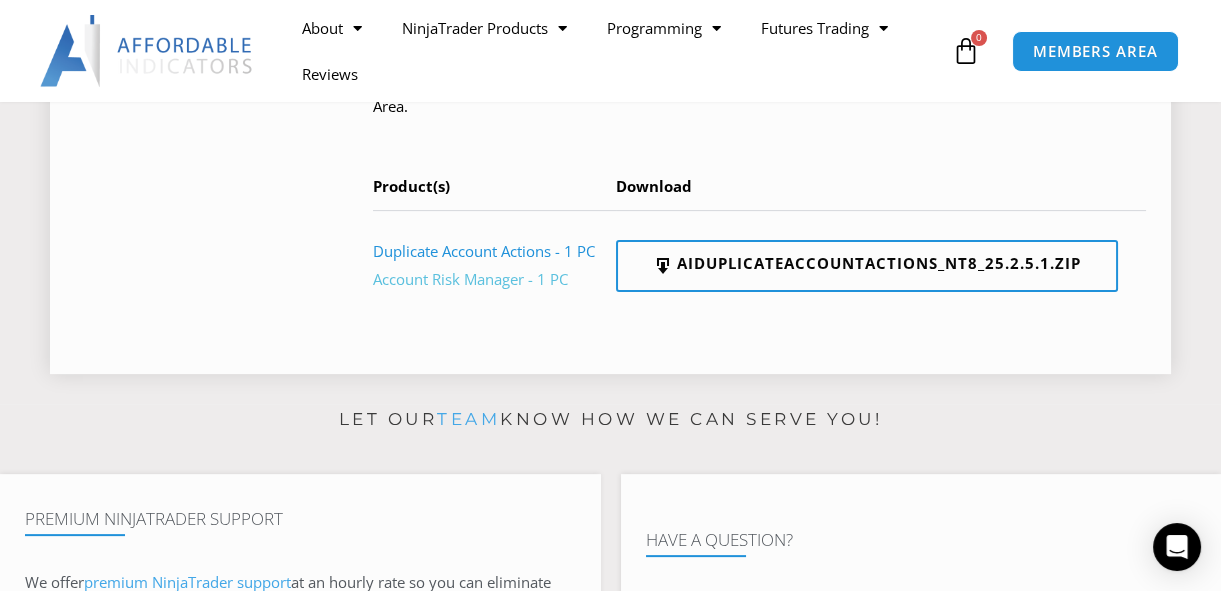 click on "Account Risk Manager - 1 PC" at bounding box center (470, 279) 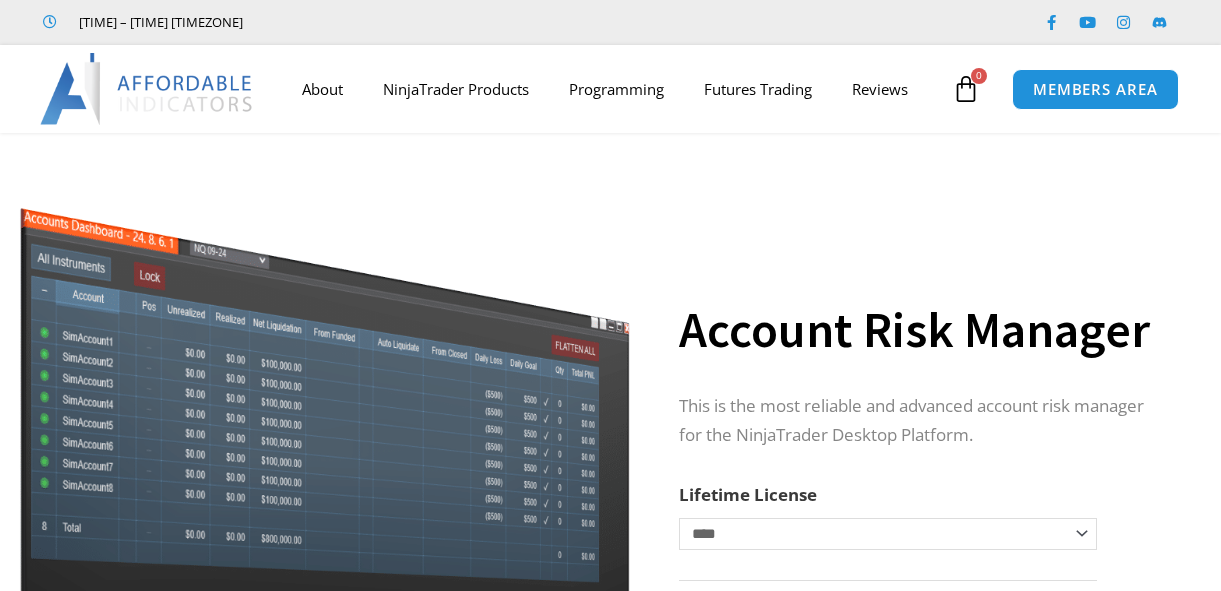 scroll, scrollTop: 0, scrollLeft: 0, axis: both 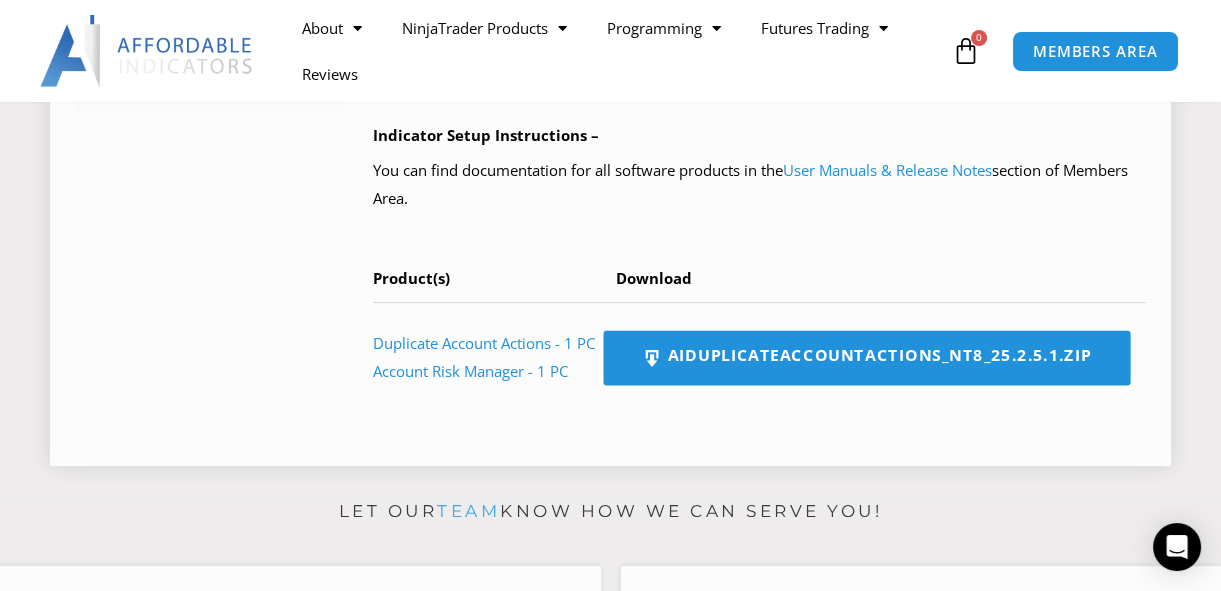 click at bounding box center [652, 357] 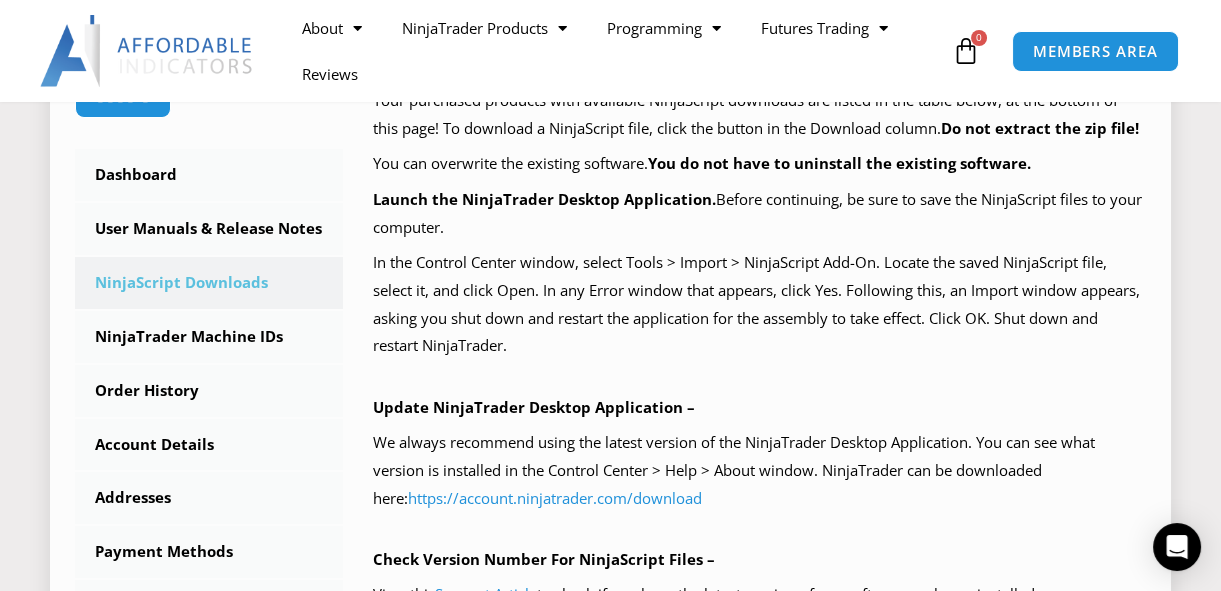 scroll, scrollTop: 499, scrollLeft: 0, axis: vertical 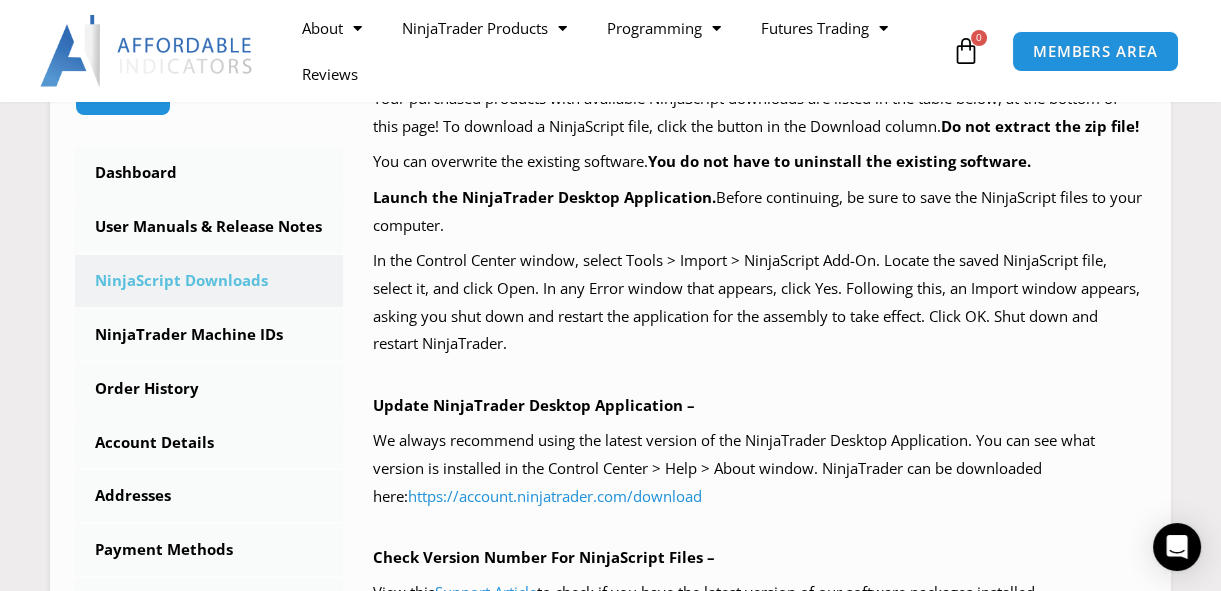 click on "Home / Members Area / Downloads
Affordable Indicators, Inc. Account
******
Dashboard
Subscriptions
User Manuals & Release Notes
NinjaScript Downloads
NinjaTrader Machine IDs
Order History
Account Details
Addresses
Payment Methods
Logout
NinjaScript Download & Installation –
NinjaScript Errors & Microsoft OneDrive Issues –" at bounding box center (610, 347) 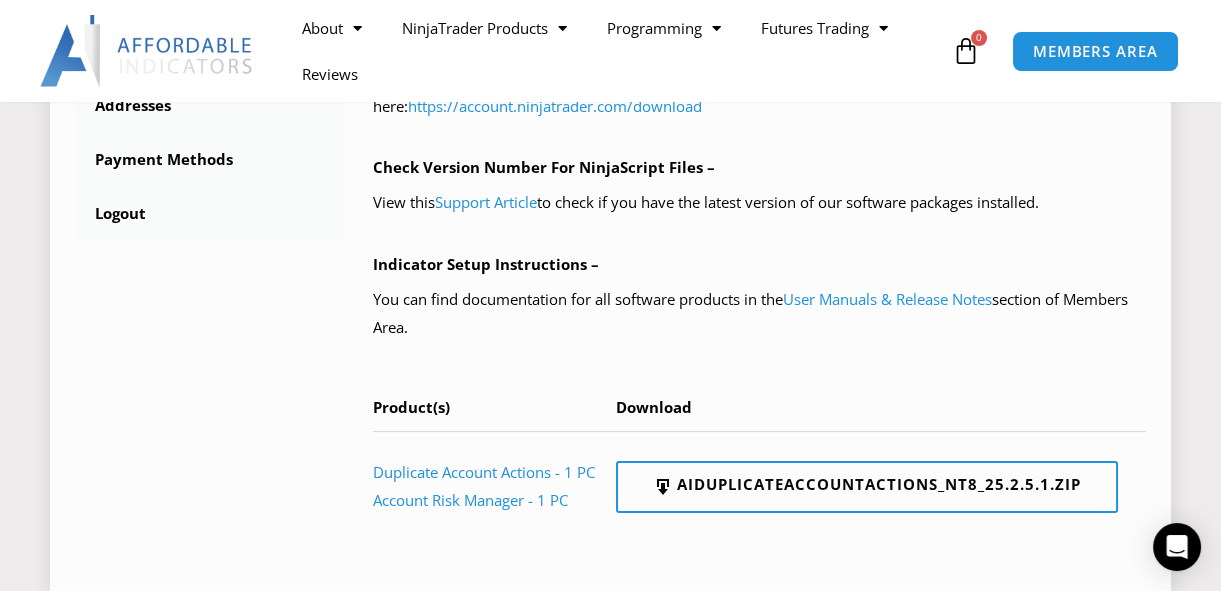 scroll, scrollTop: 990, scrollLeft: 0, axis: vertical 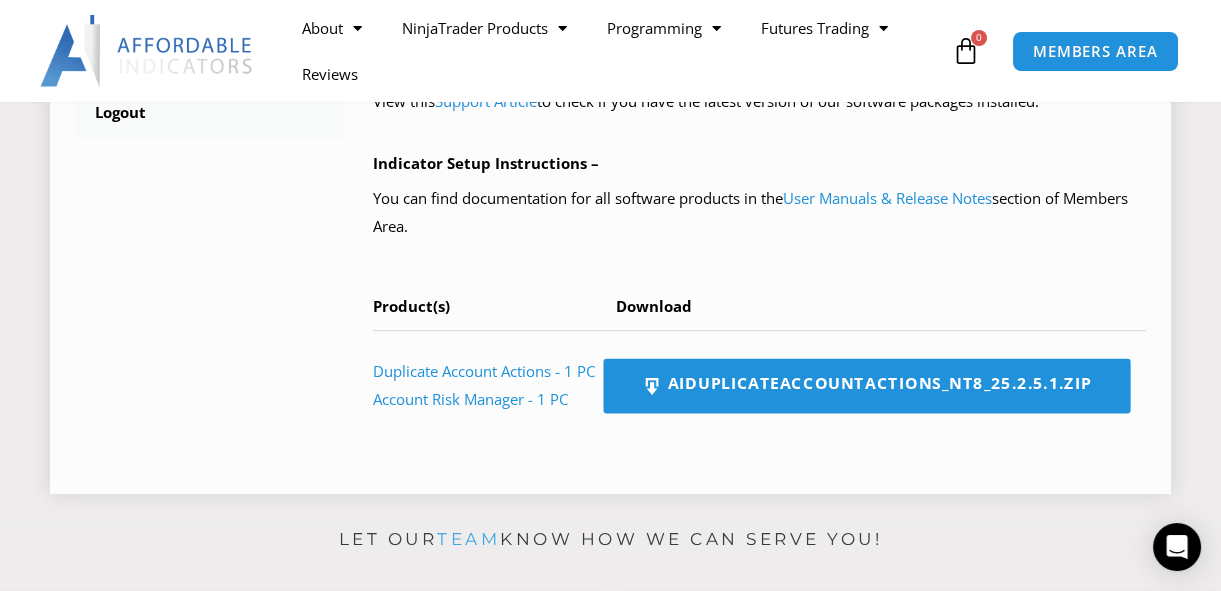 click on "AIDuplicateAccountActions_NT8_25.2.5.1.zip" at bounding box center [866, 385] 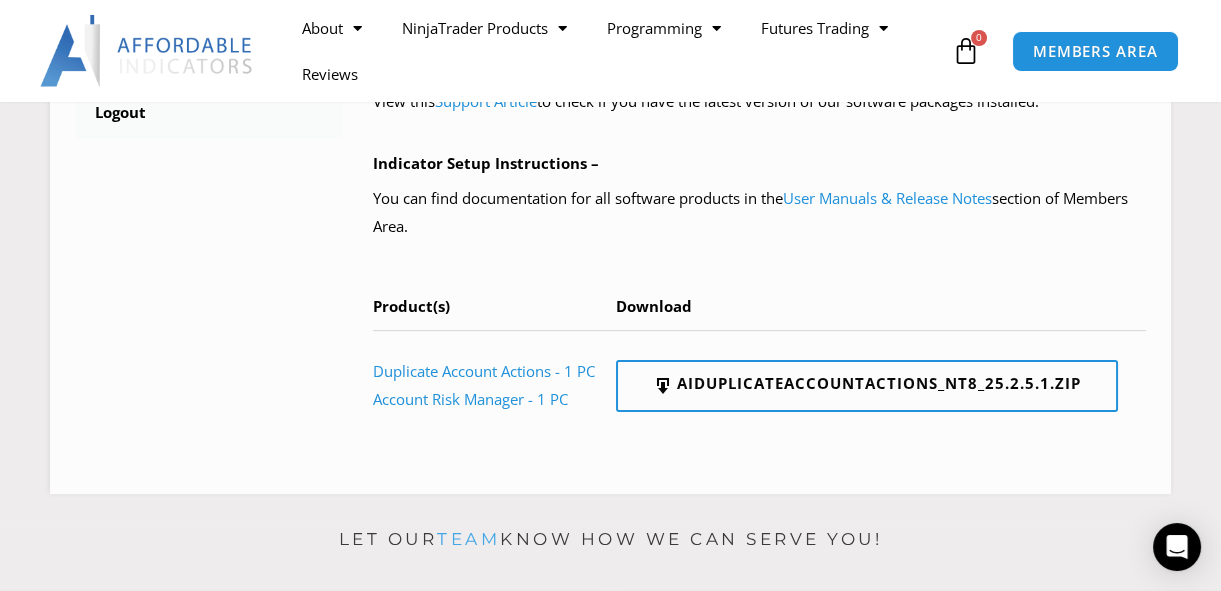 click on "Home / Members Area / Downloads
Affordable Indicators, Inc. Account
******
Dashboard
Subscriptions
User Manuals & Release Notes
NinjaScript Downloads
NinjaTrader Machine IDs
Order History
Account Details
Addresses
Payment Methods
Logout
NinjaScript Download & Installation –
NinjaScript Errors & Microsoft OneDrive Issues –" at bounding box center [610, -144] 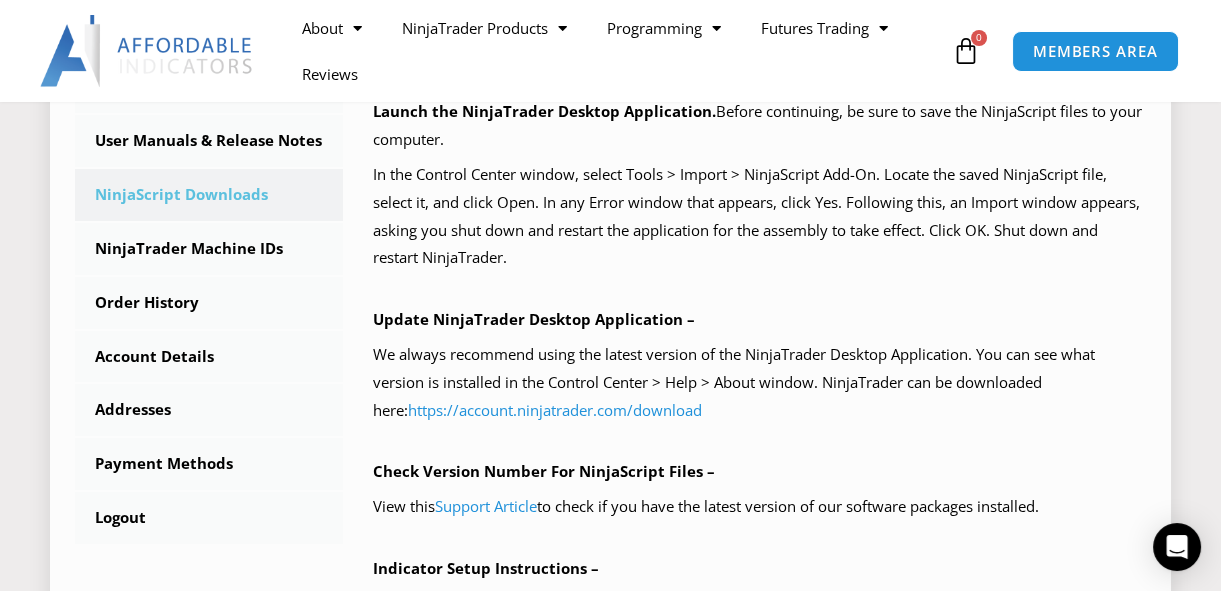 scroll, scrollTop: 583, scrollLeft: 0, axis: vertical 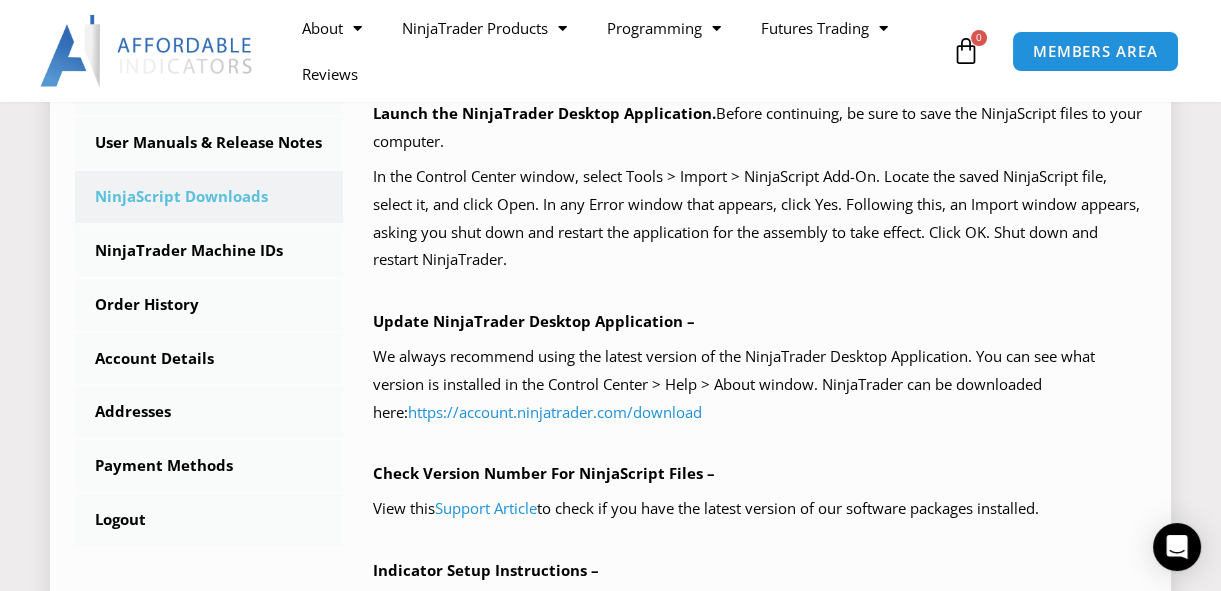 click on "Update NinjaTrader Desktop Application –" at bounding box center [759, 322] 